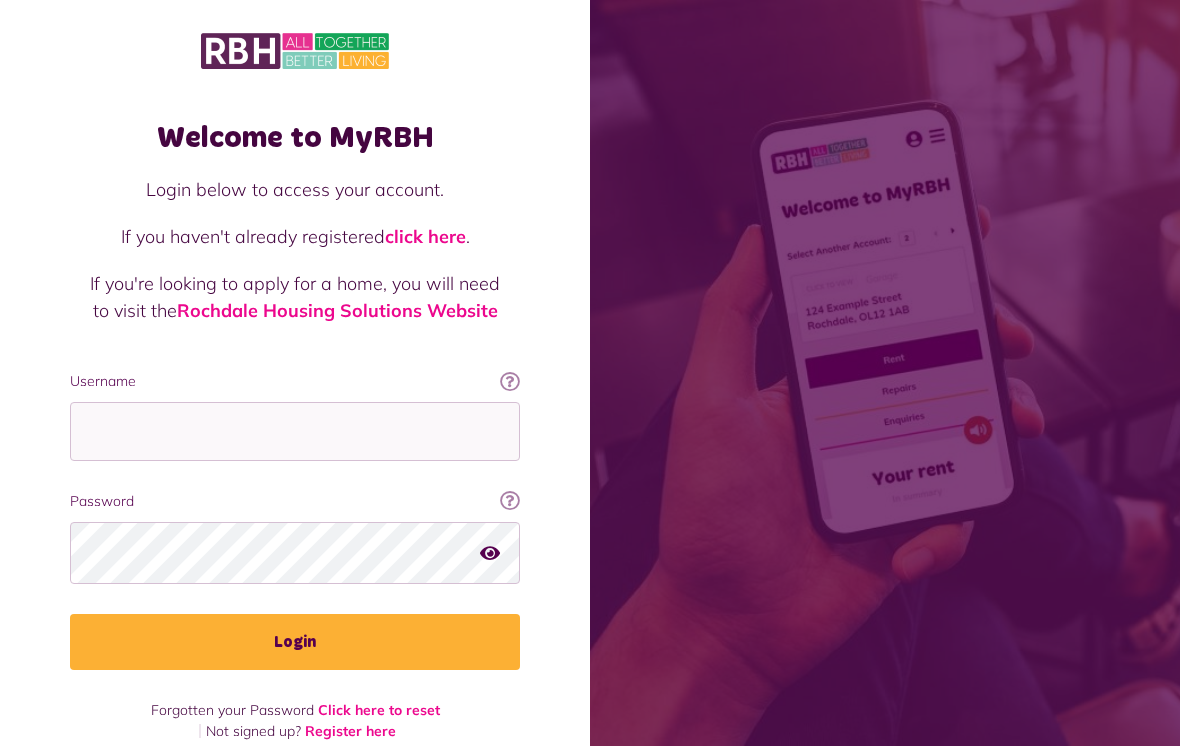 scroll, scrollTop: 243, scrollLeft: 0, axis: vertical 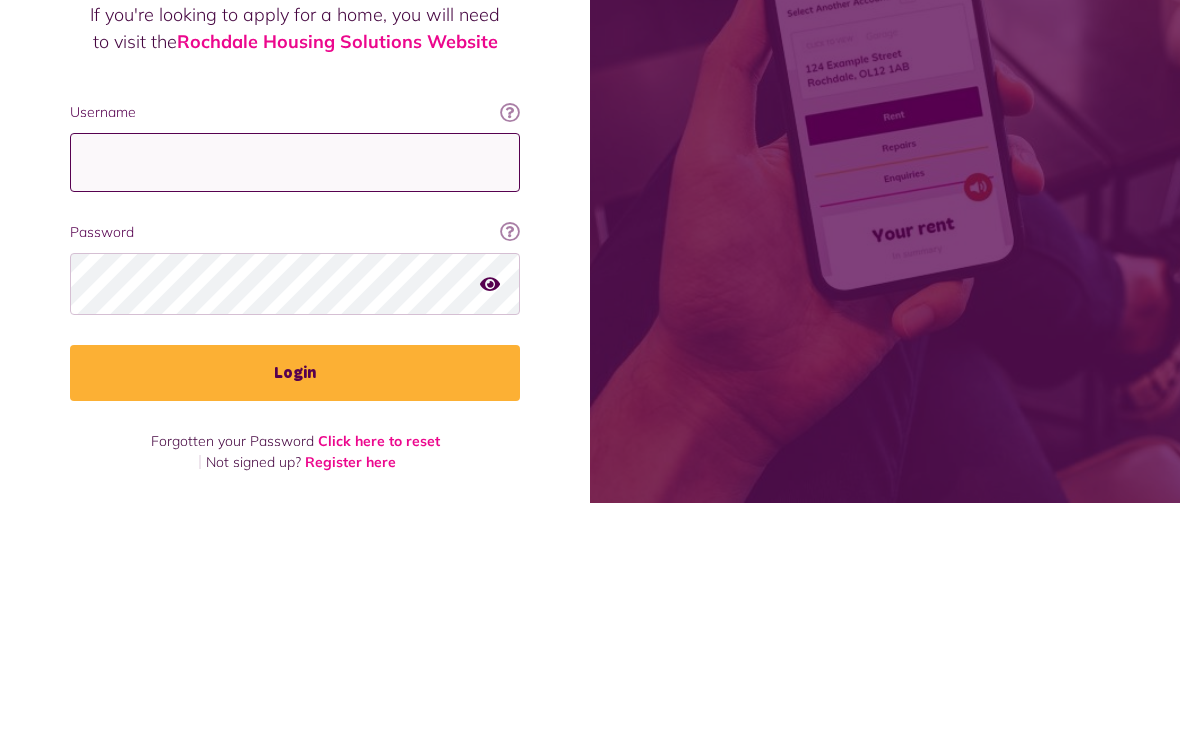 type on "**********" 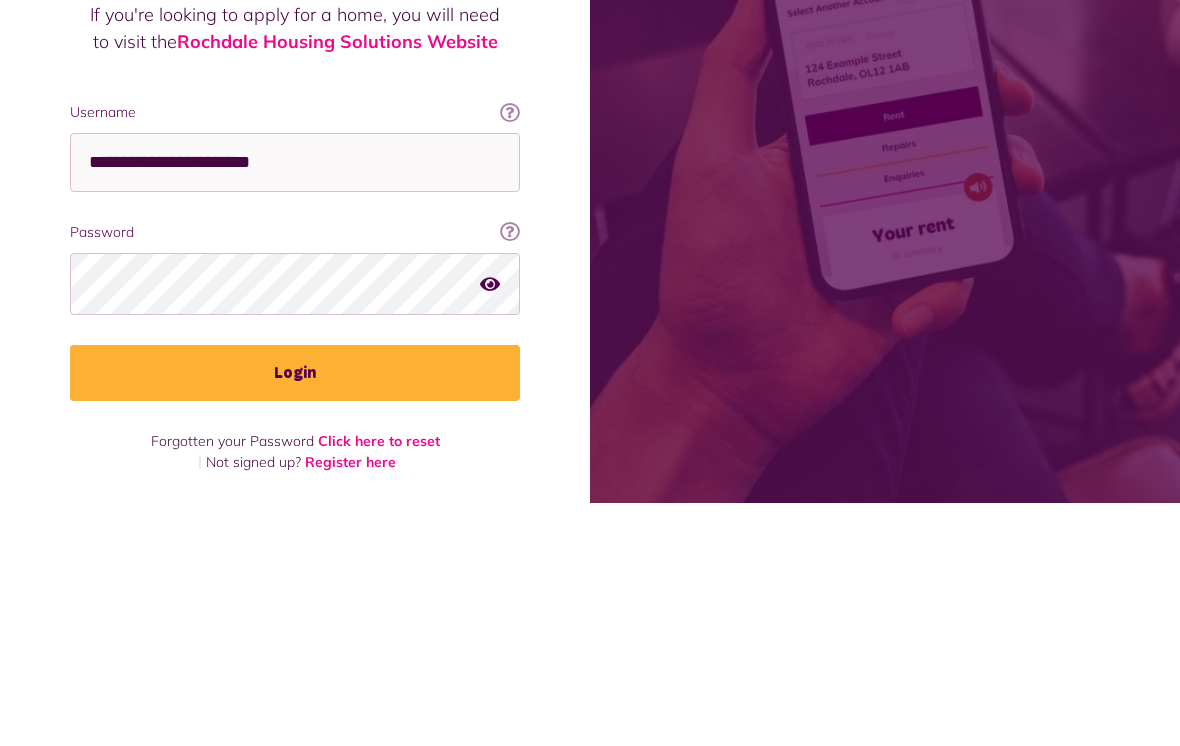 click on "Login" at bounding box center [295, 616] 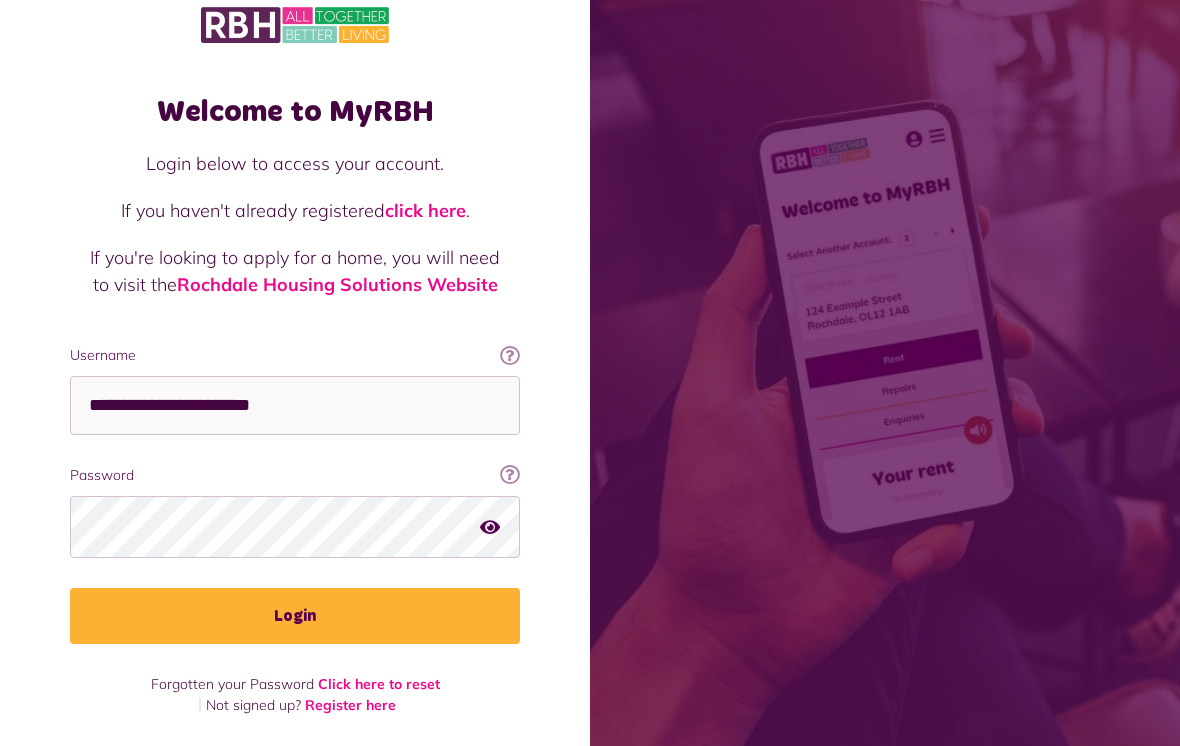 click on "**********" at bounding box center (295, 494) 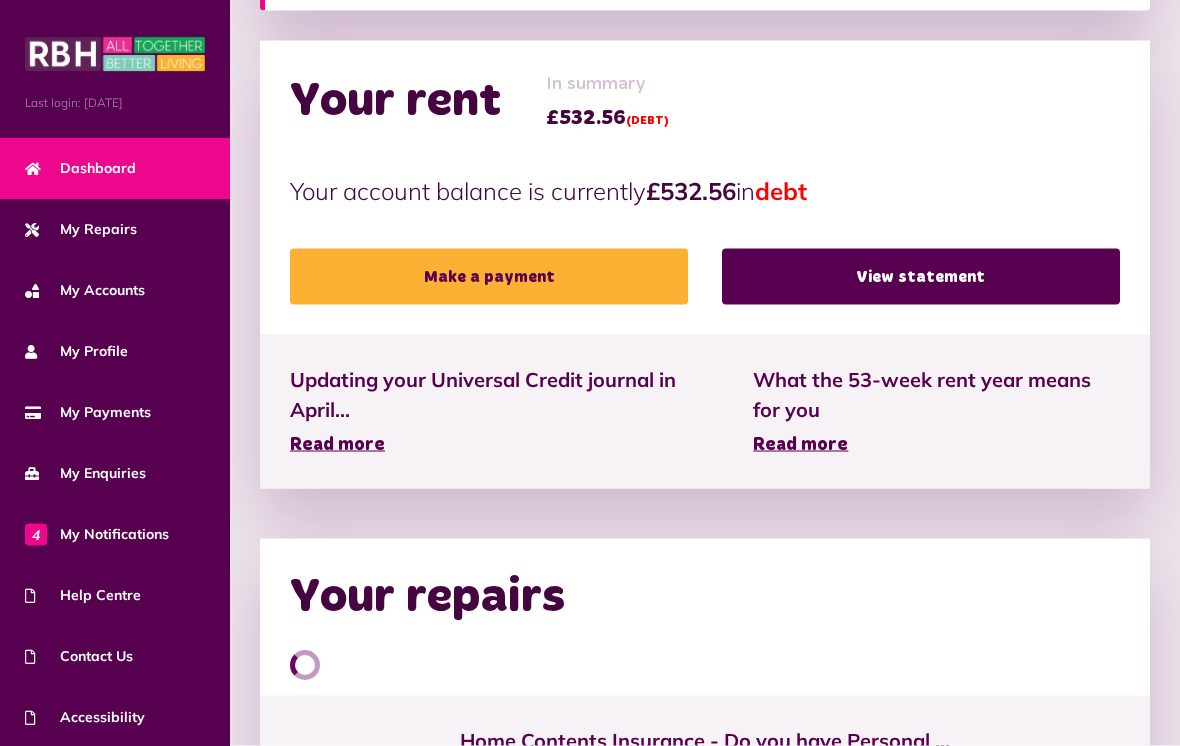 scroll, scrollTop: 625, scrollLeft: 0, axis: vertical 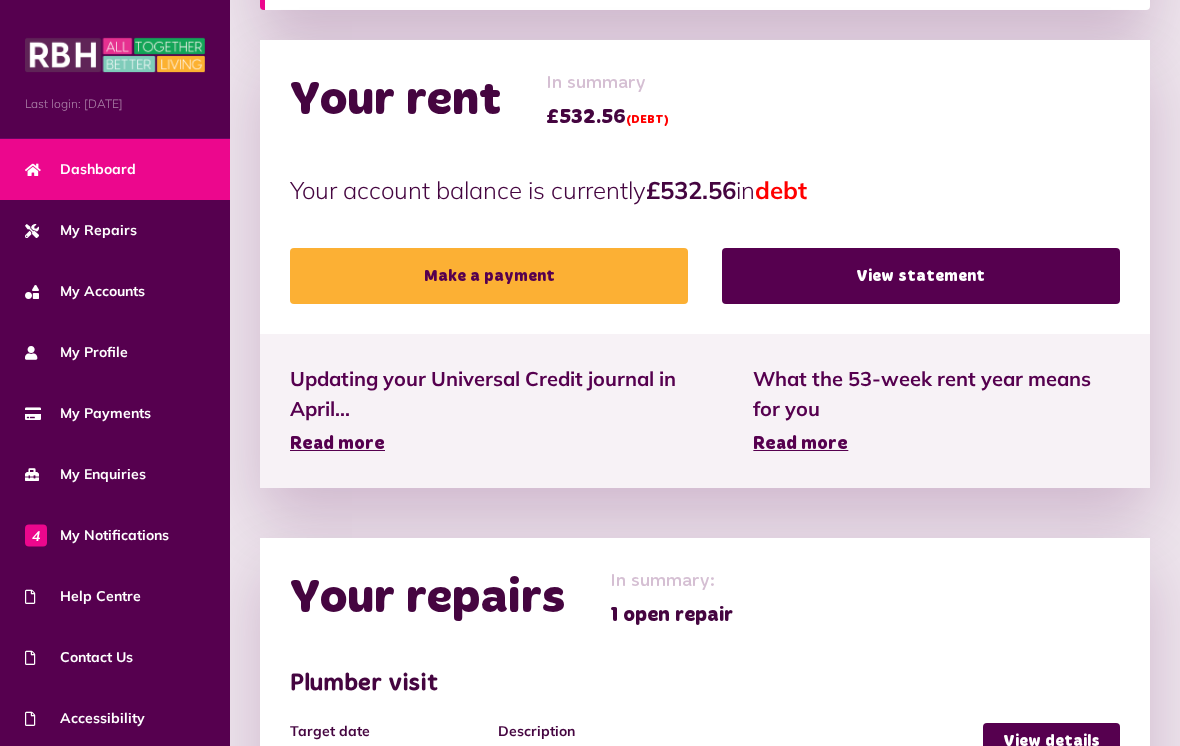 click on "View statement" at bounding box center (921, 276) 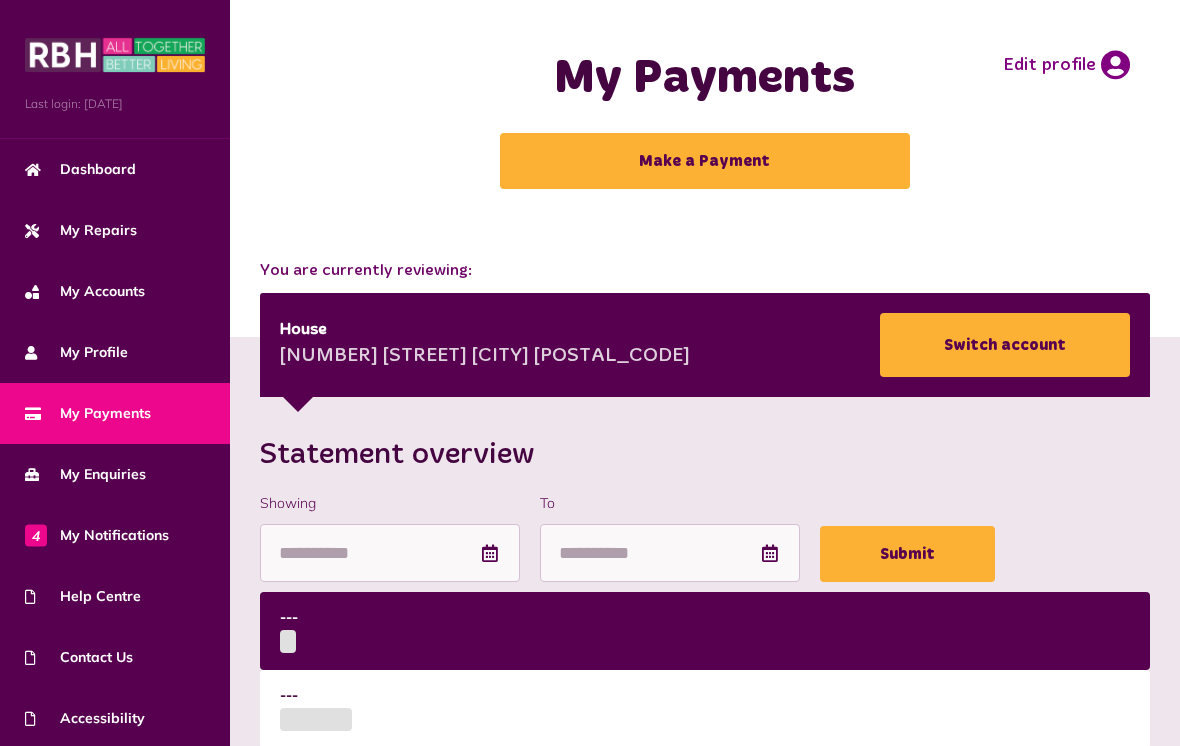 scroll, scrollTop: 0, scrollLeft: 0, axis: both 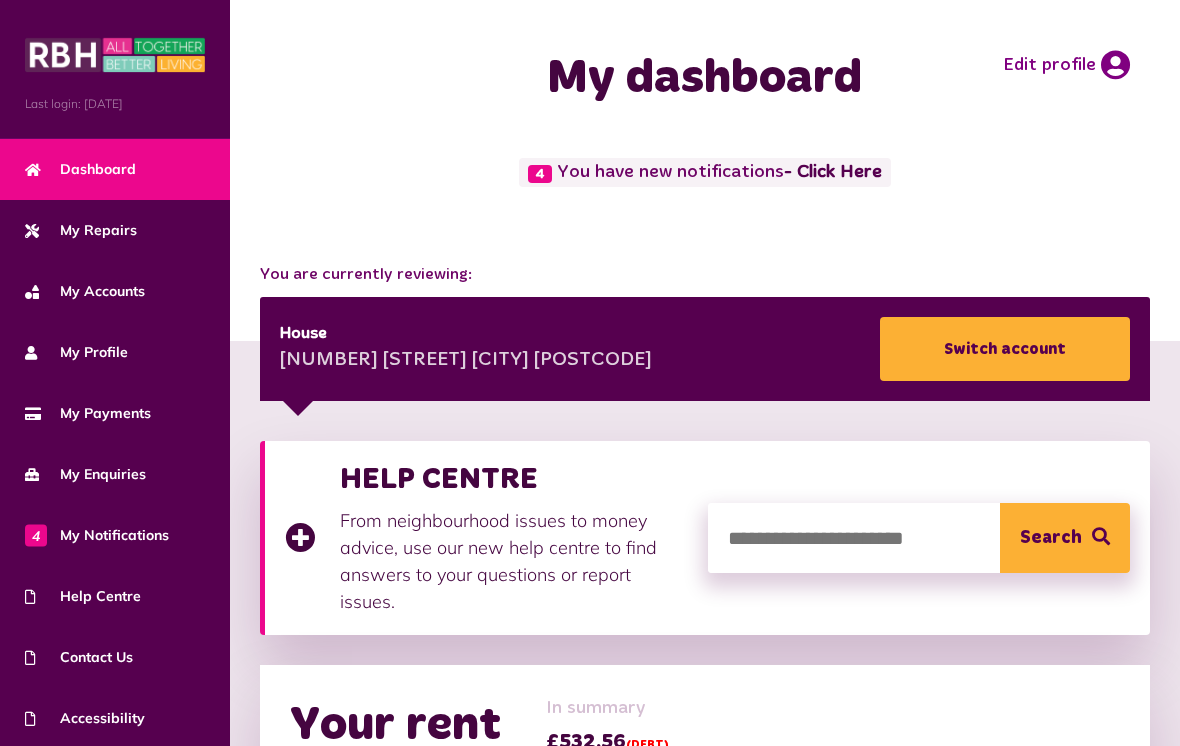 click on "My Accounts" at bounding box center [85, 291] 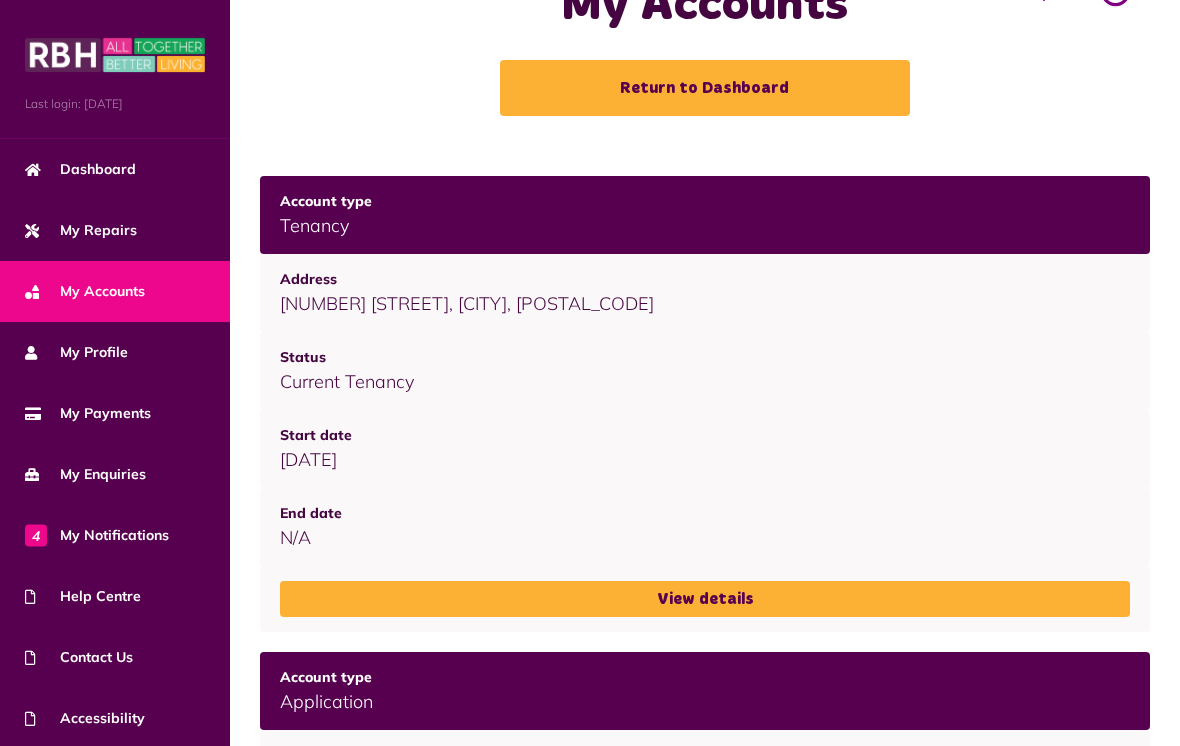 scroll, scrollTop: 0, scrollLeft: 0, axis: both 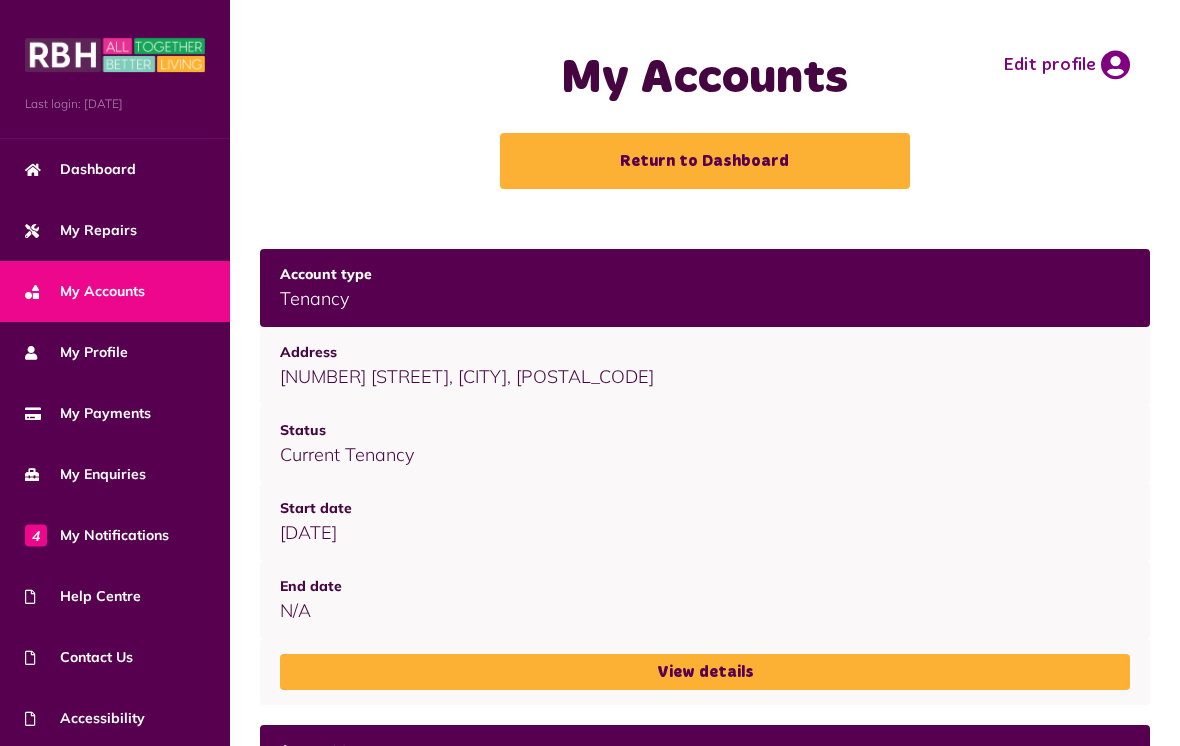 click on "My Payments" at bounding box center [88, 413] 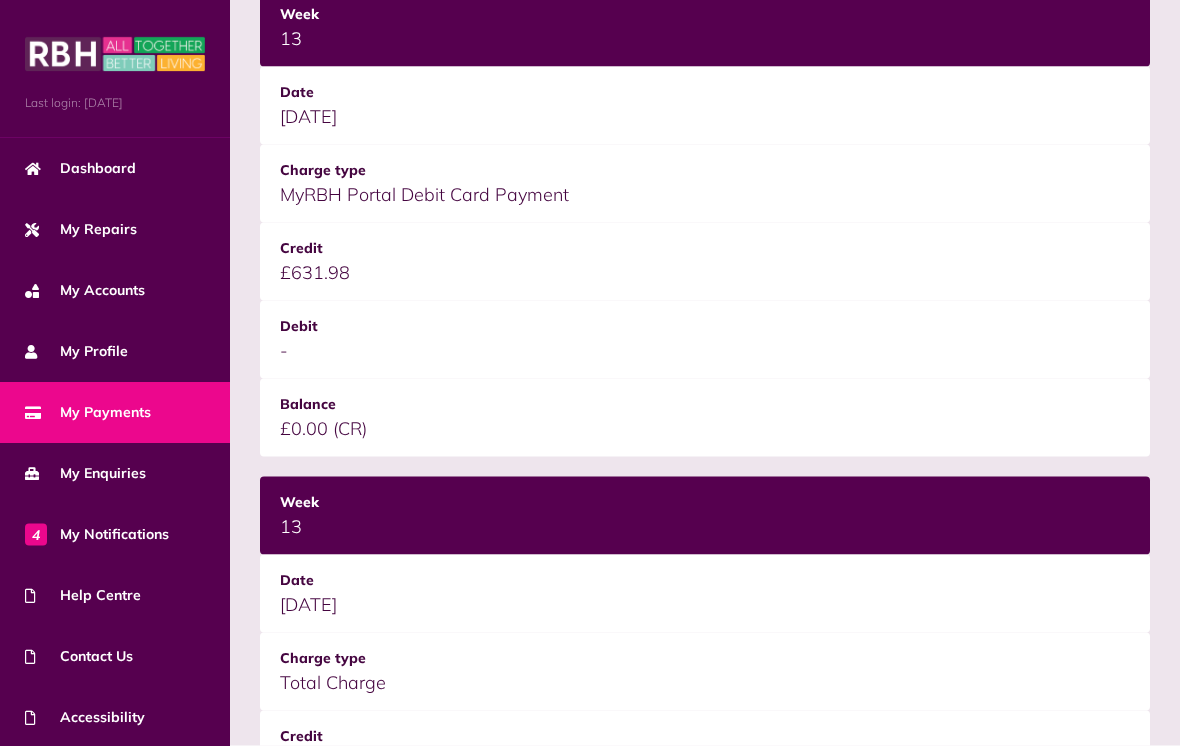scroll, scrollTop: 2557, scrollLeft: 0, axis: vertical 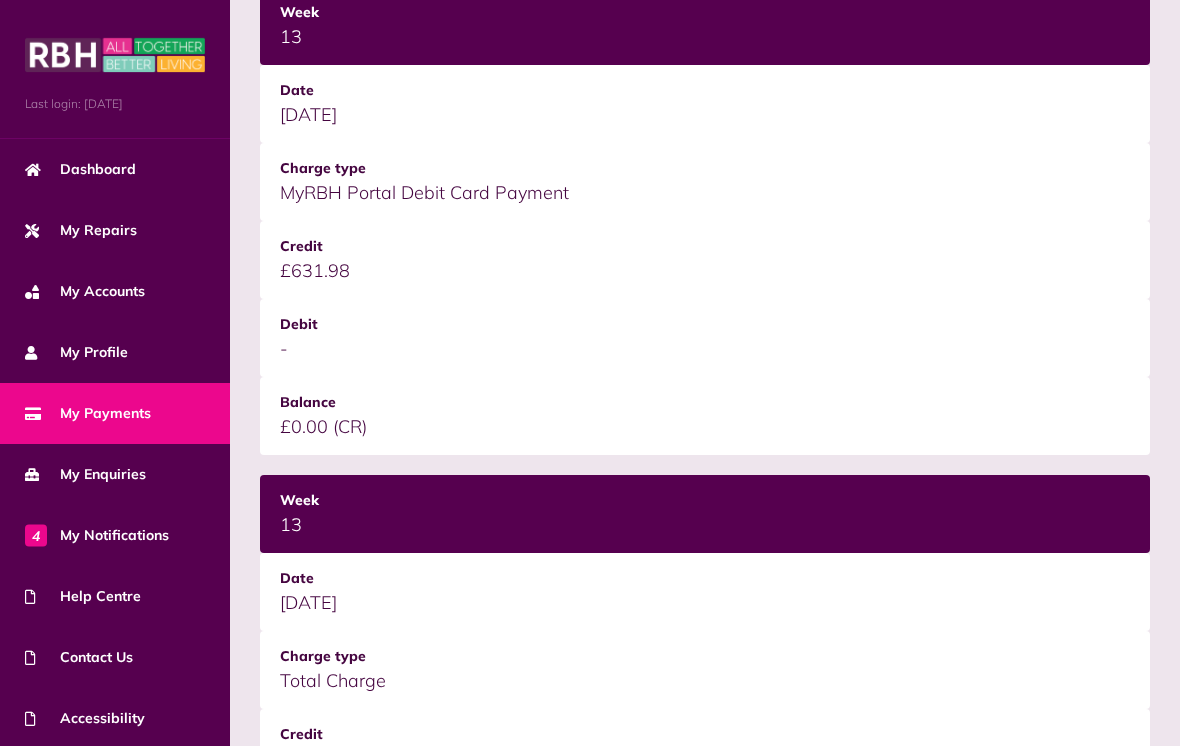 click on "Dashboard" at bounding box center (80, 169) 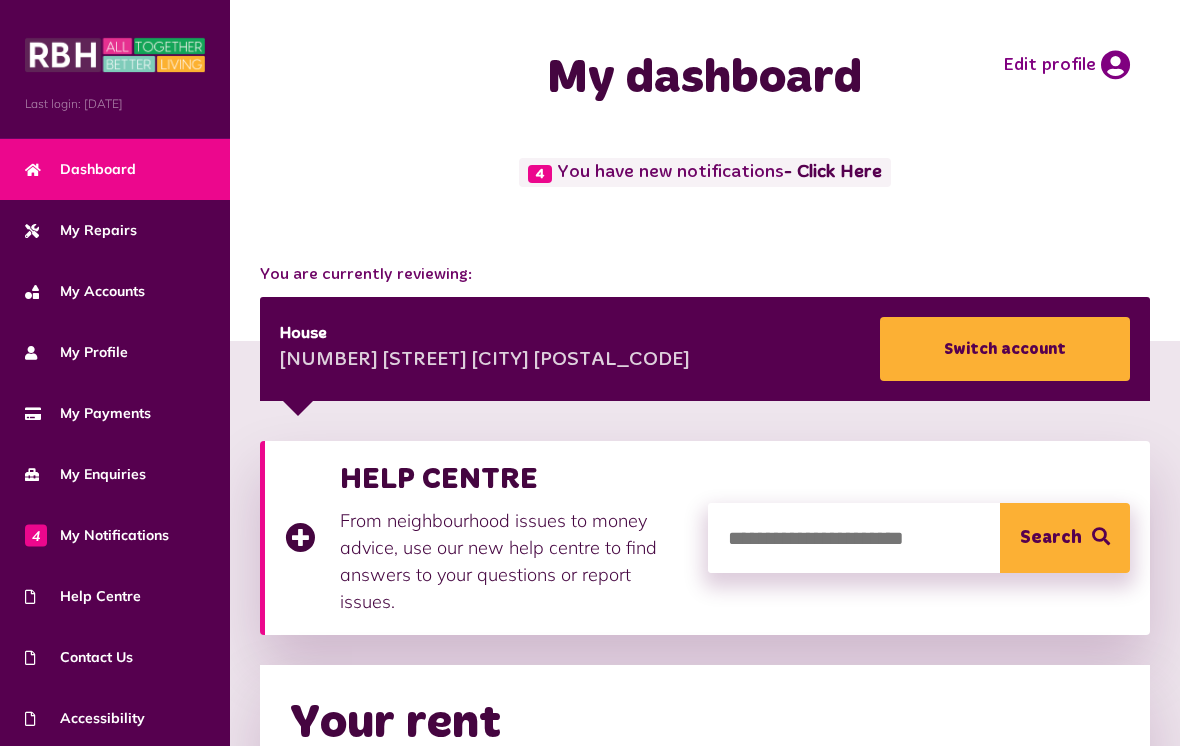 scroll, scrollTop: 0, scrollLeft: 0, axis: both 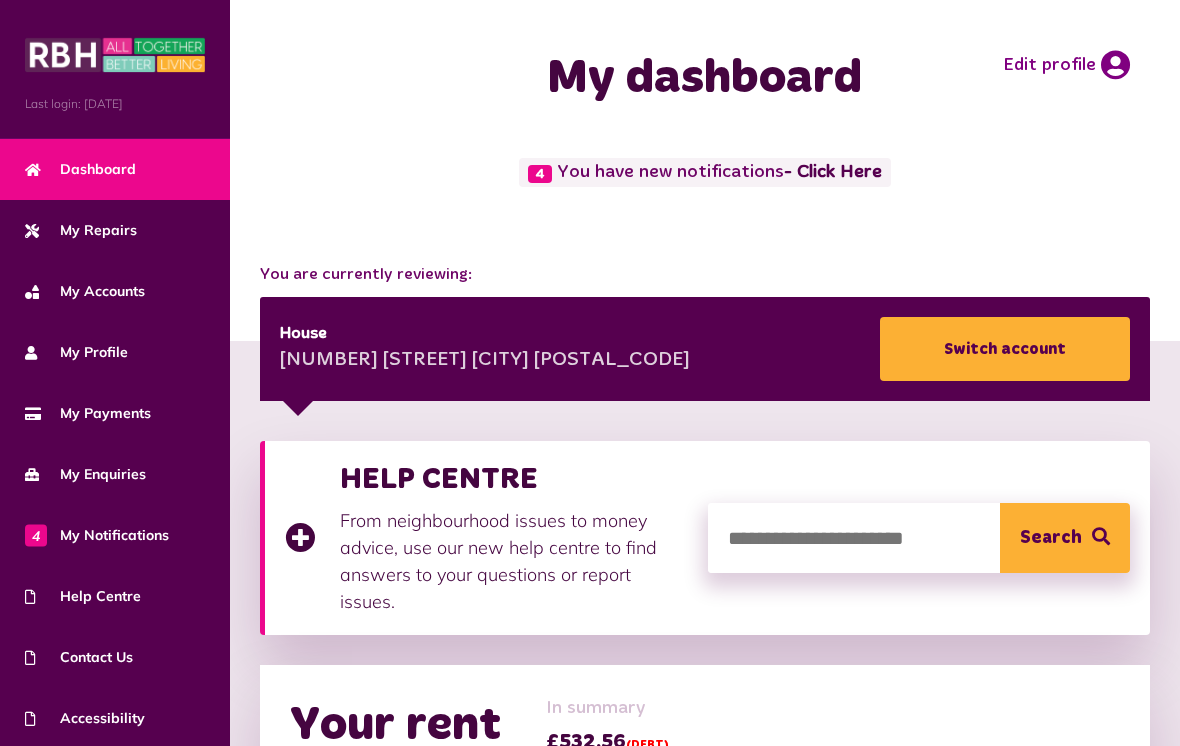 click on "My Payments" at bounding box center [88, 413] 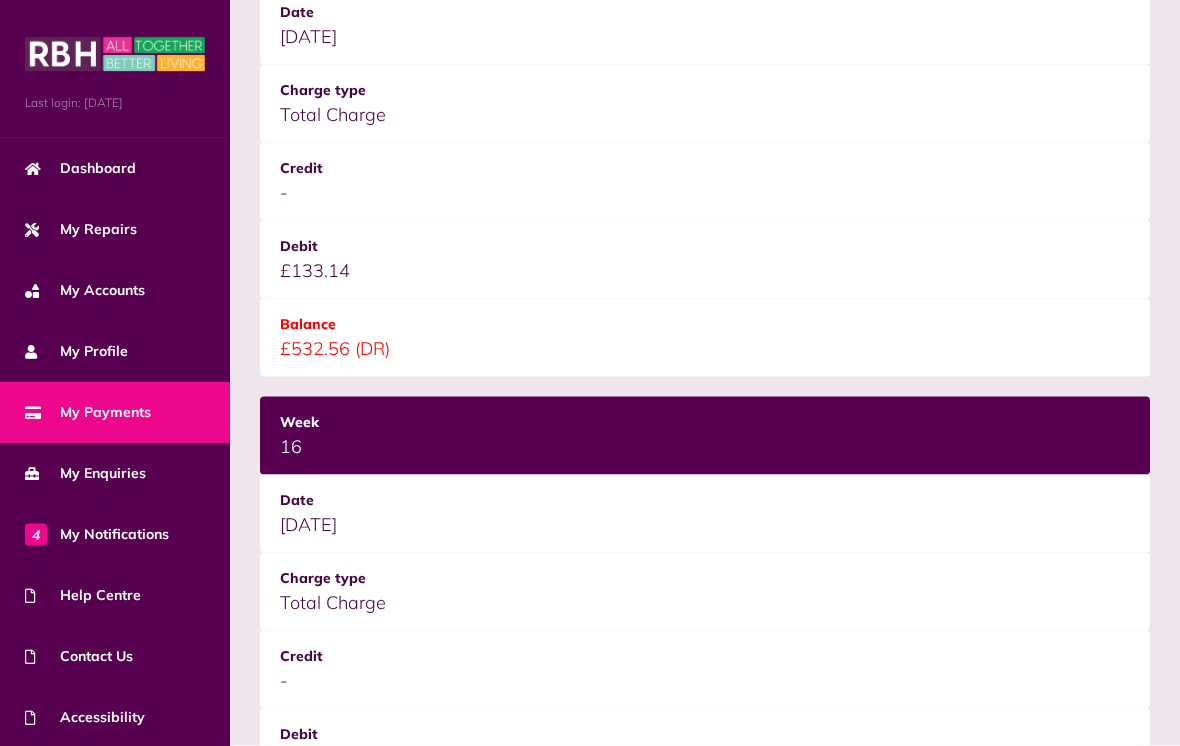 scroll, scrollTop: 684, scrollLeft: 0, axis: vertical 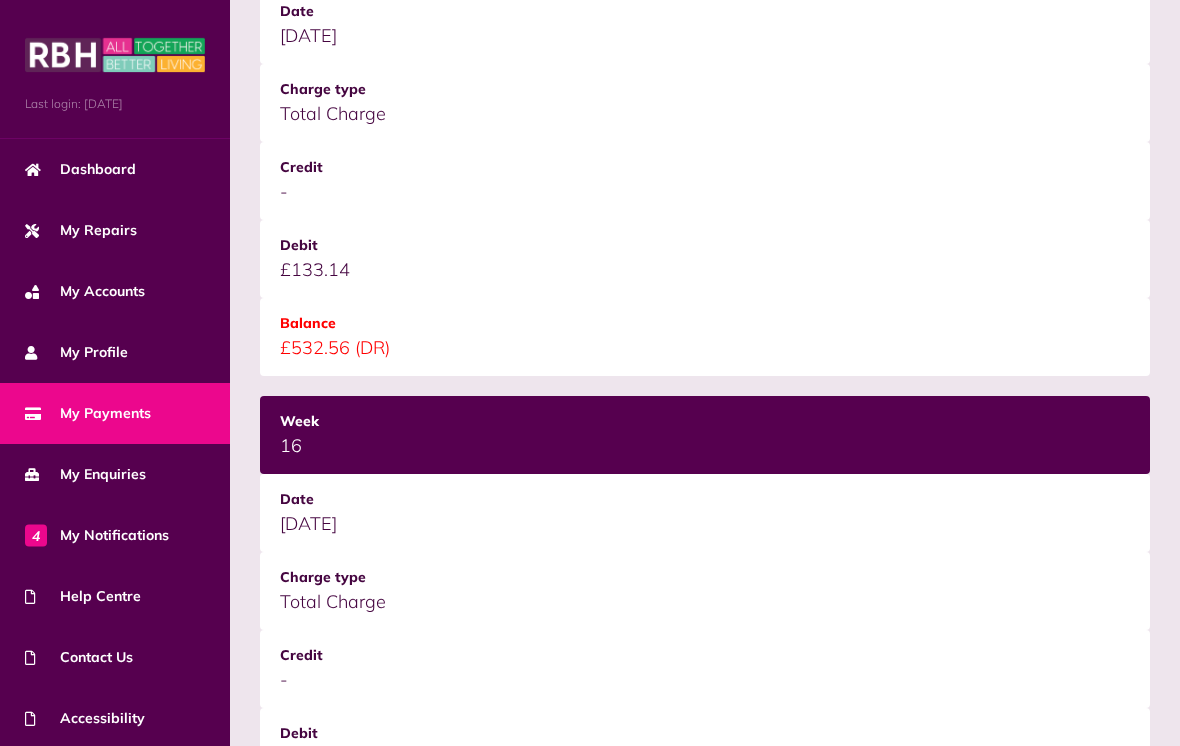 click on "Dashboard" at bounding box center (115, 169) 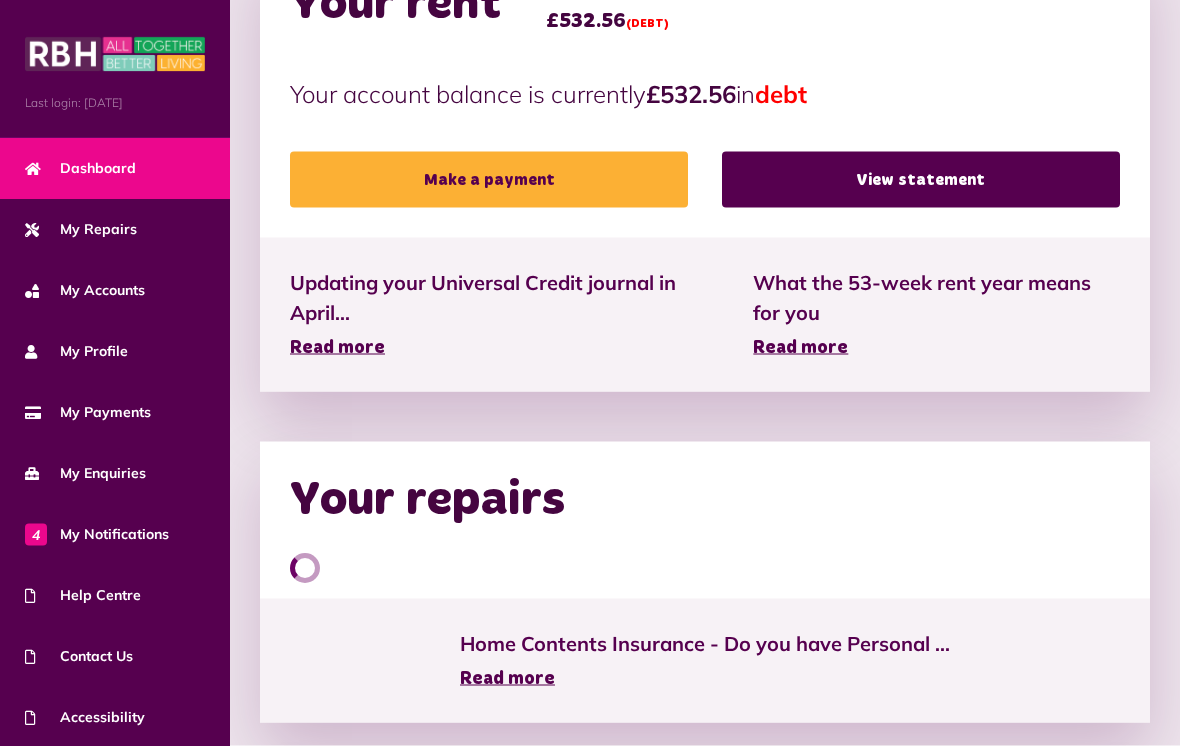 scroll, scrollTop: 722, scrollLeft: 0, axis: vertical 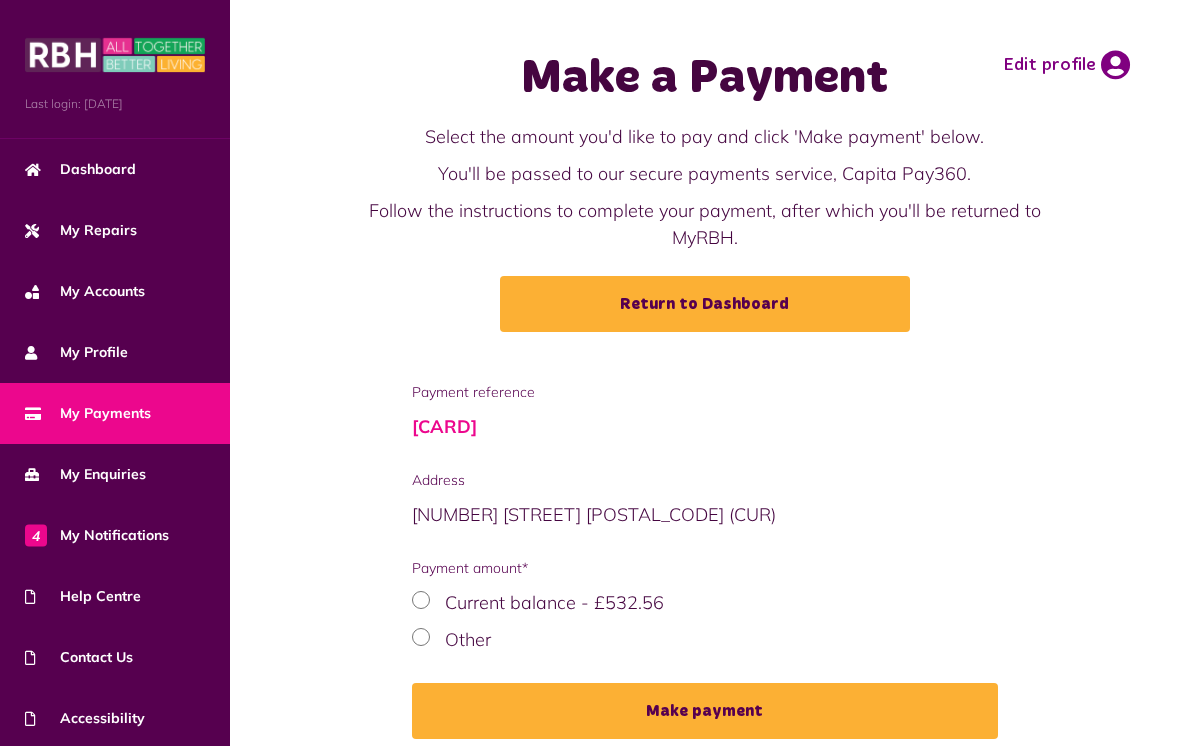 click on "Current balance - £532.56
Other" at bounding box center (705, 621) 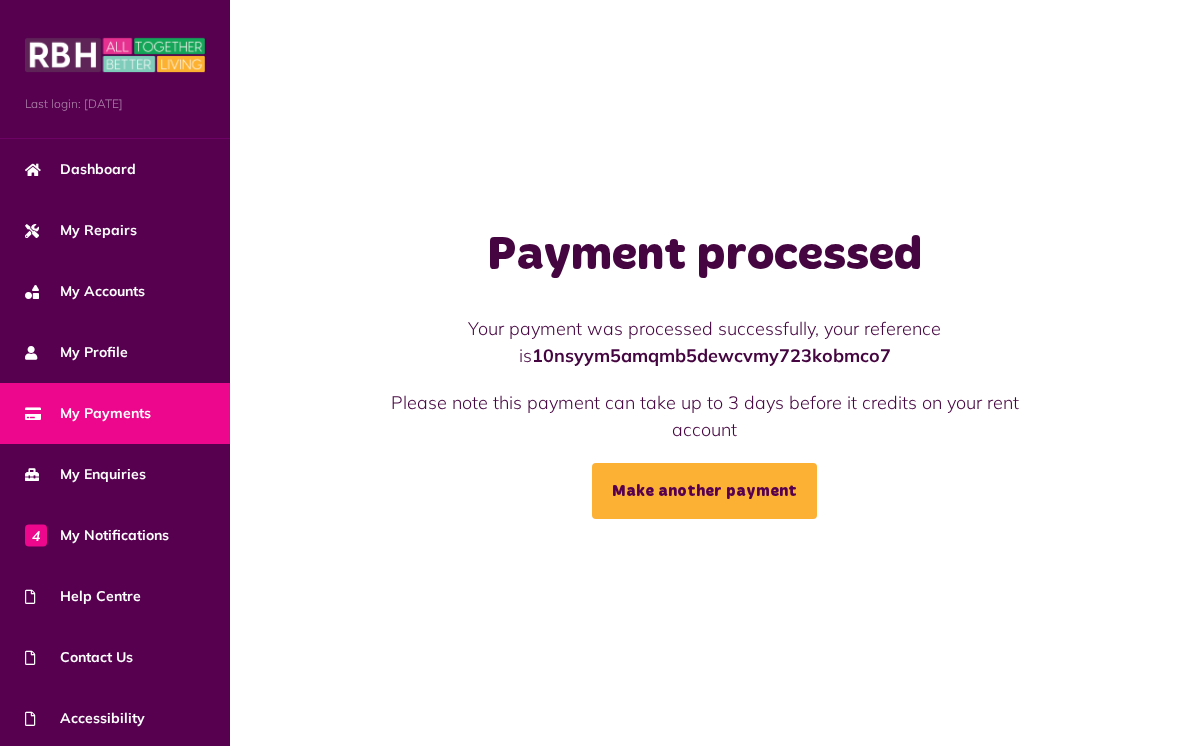 scroll, scrollTop: 0, scrollLeft: 0, axis: both 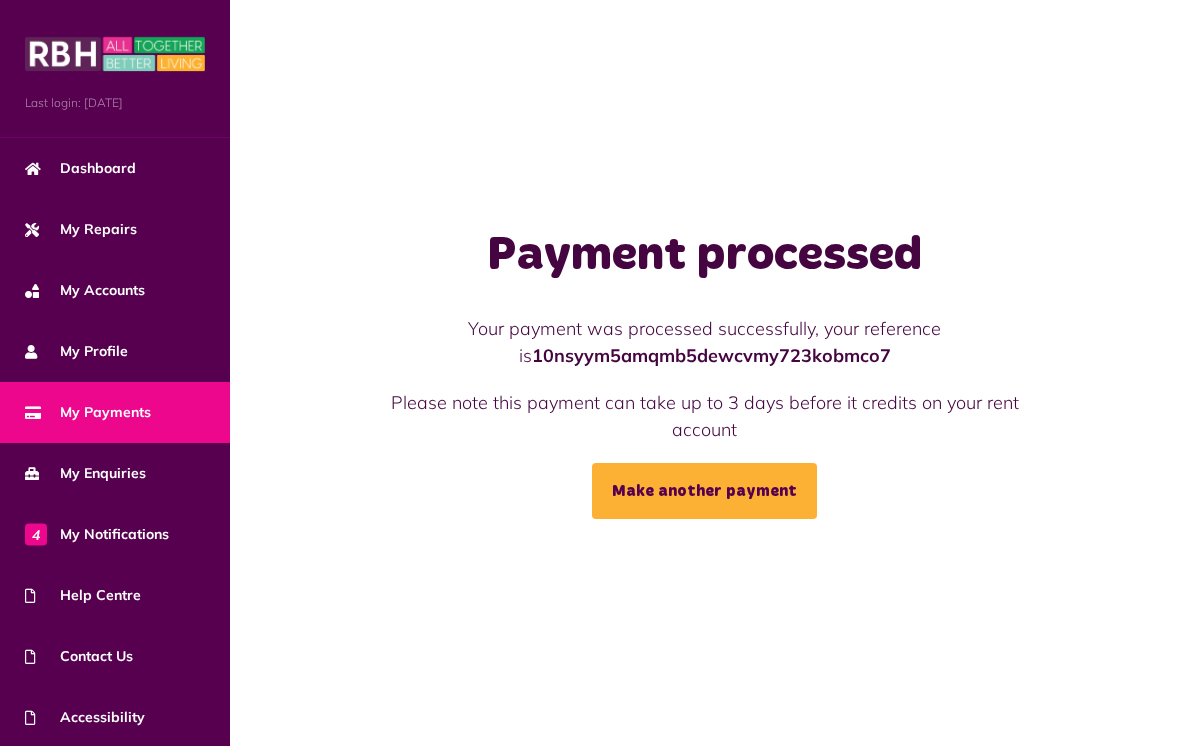 click on "Dashboard" at bounding box center (115, 168) 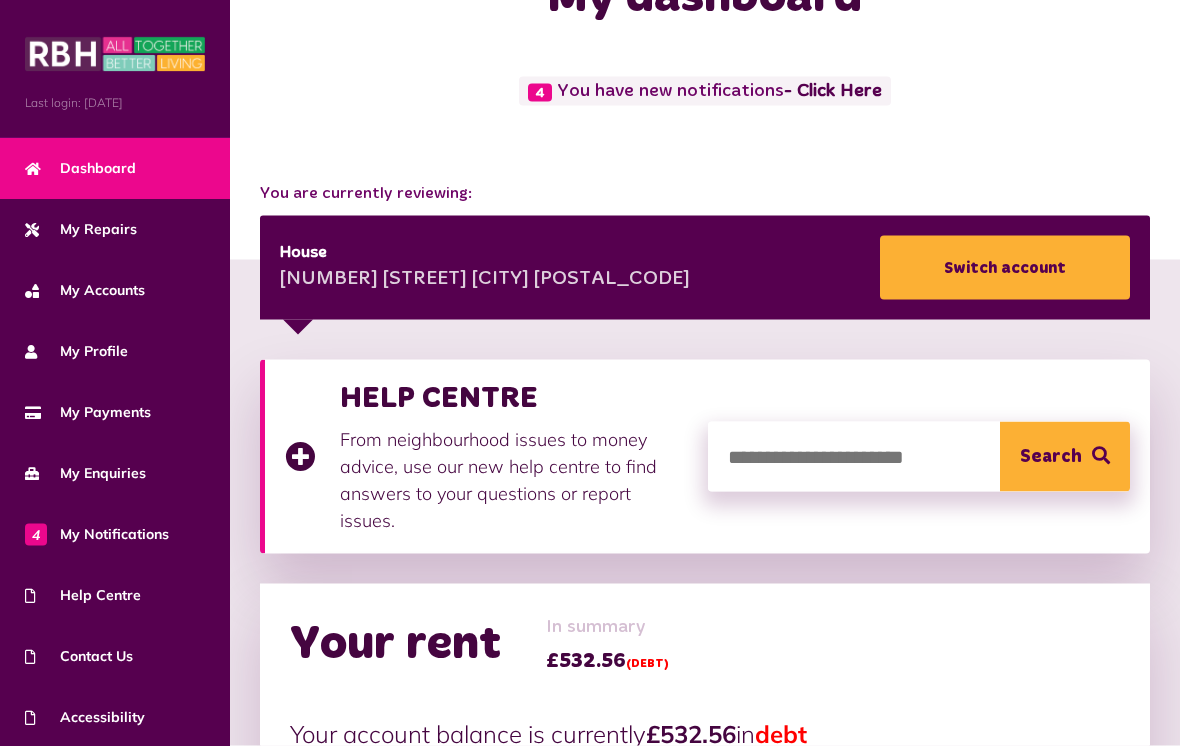 scroll, scrollTop: 0, scrollLeft: 0, axis: both 